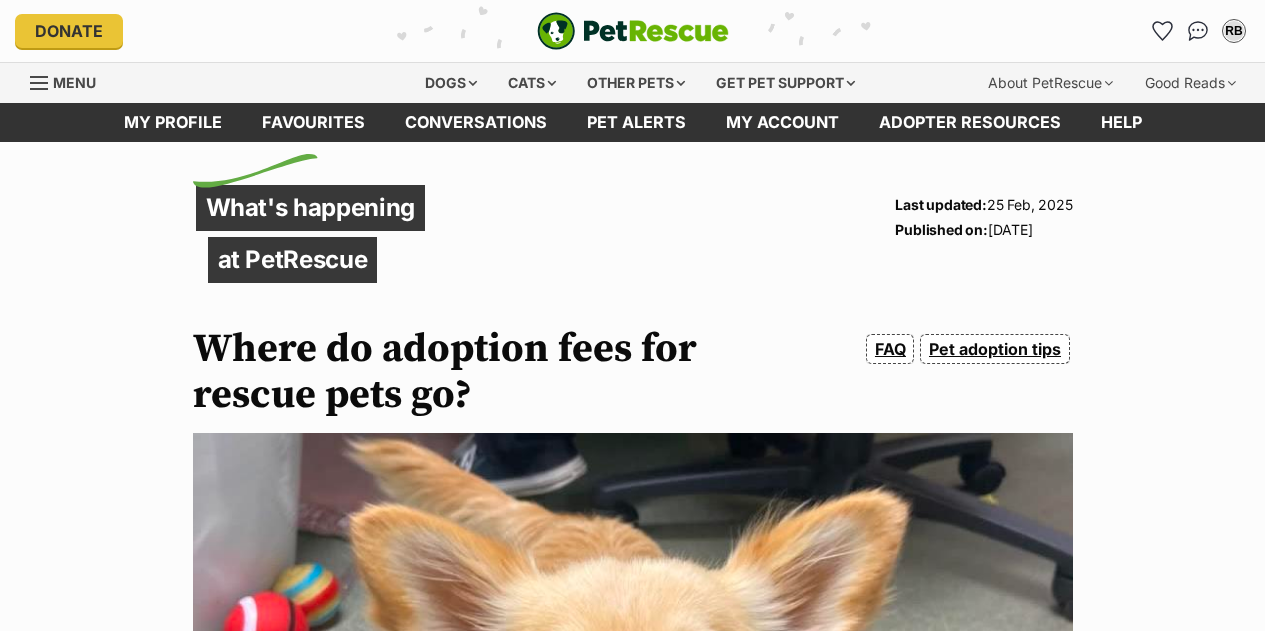 scroll, scrollTop: 0, scrollLeft: 0, axis: both 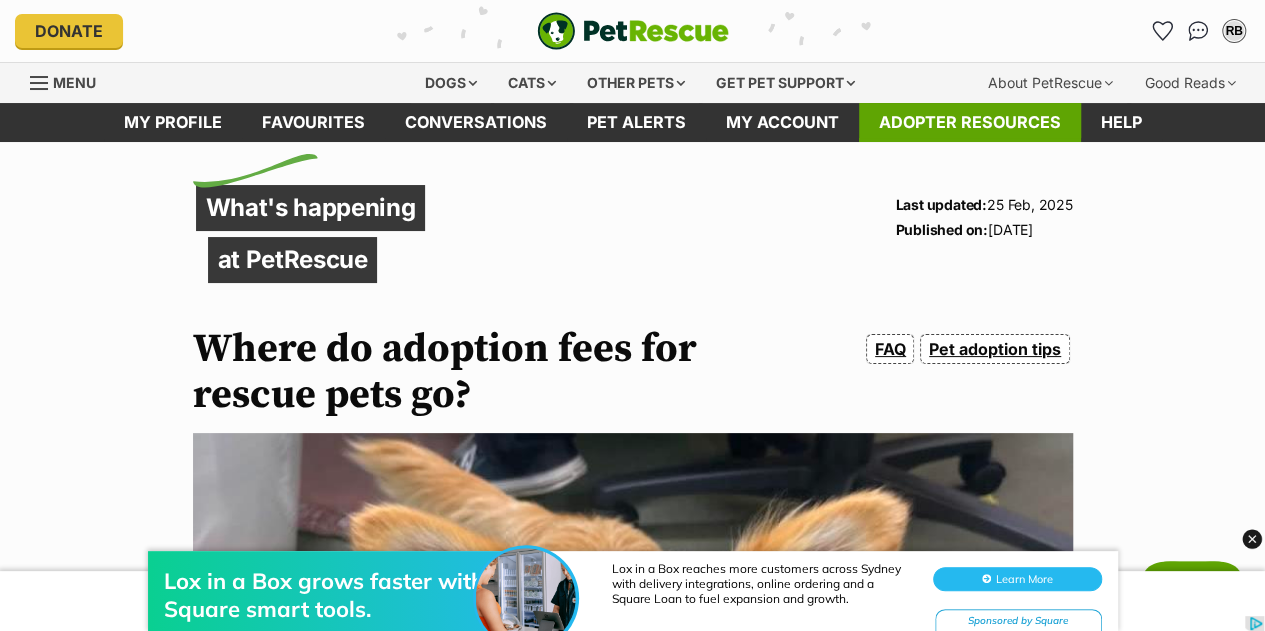 click on "Adopter resources" at bounding box center (970, 122) 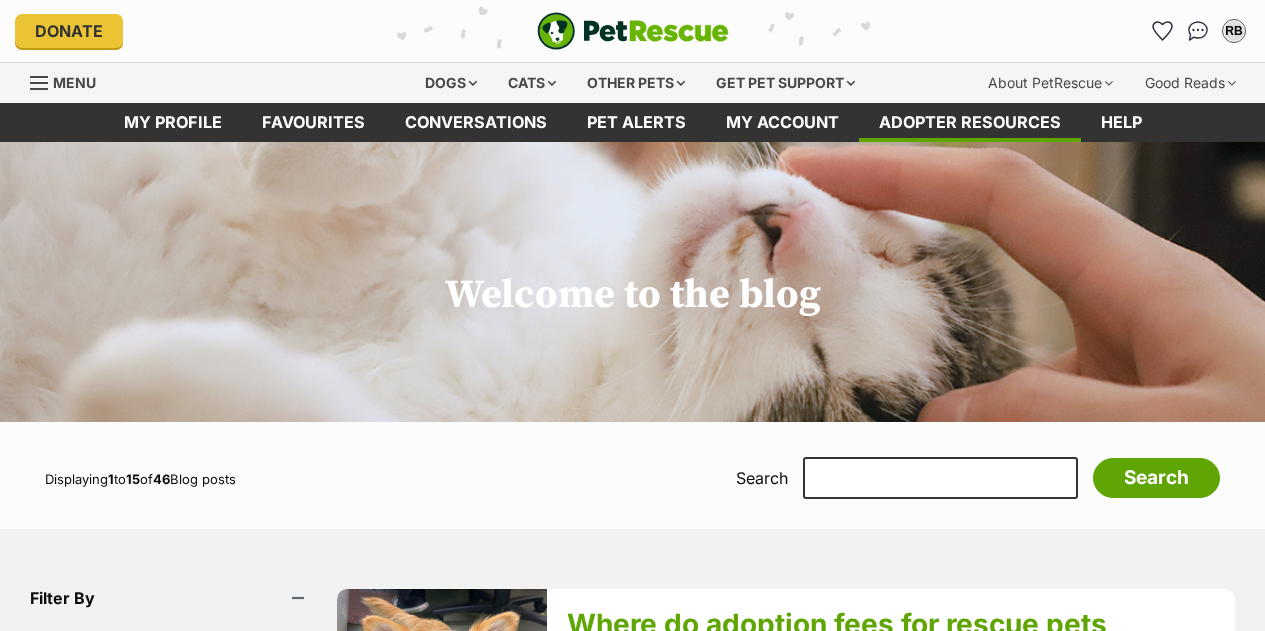 scroll, scrollTop: 0, scrollLeft: 0, axis: both 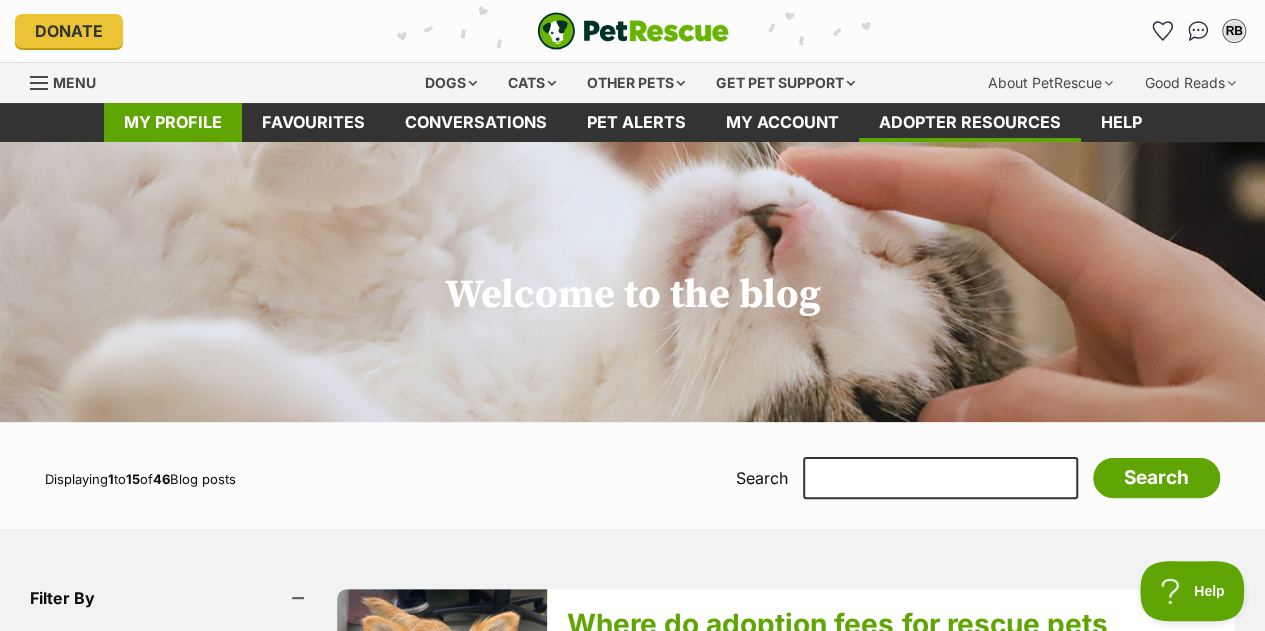 click on "My profile" at bounding box center [173, 122] 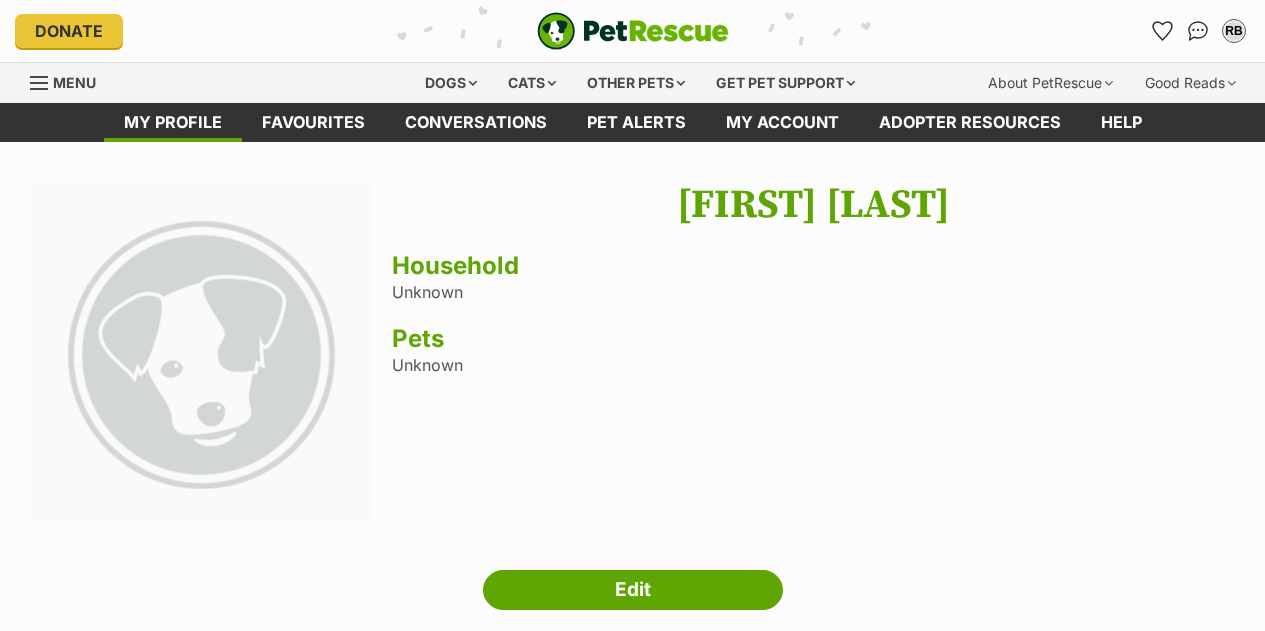 scroll, scrollTop: 0, scrollLeft: 0, axis: both 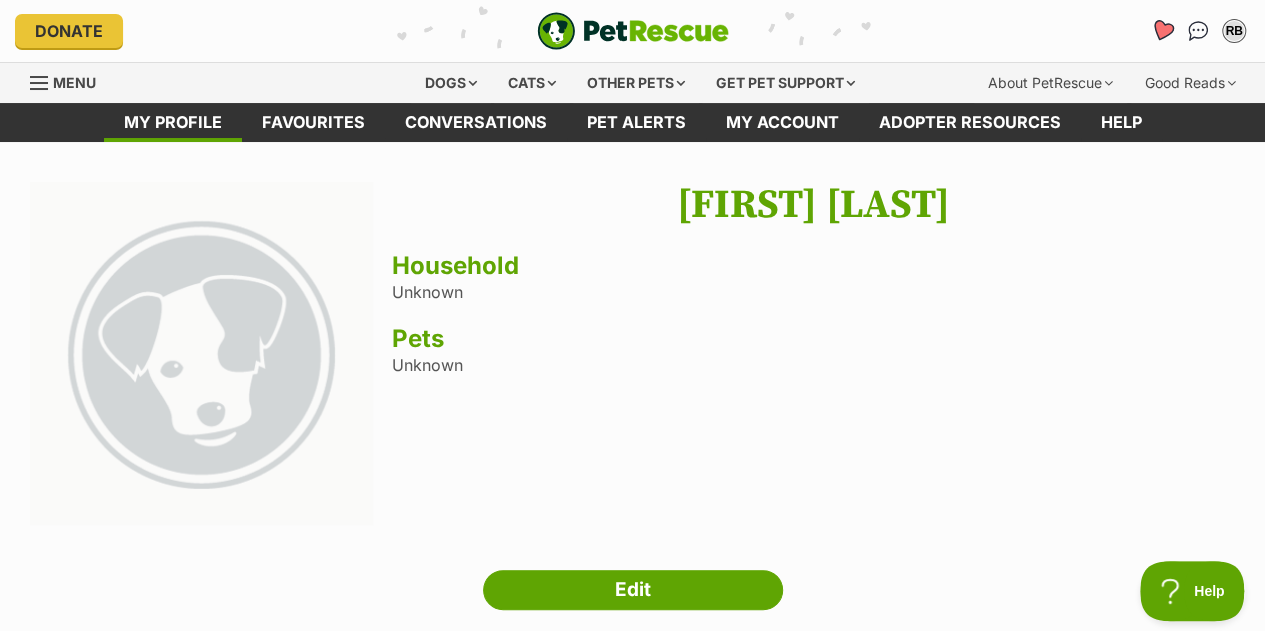 click 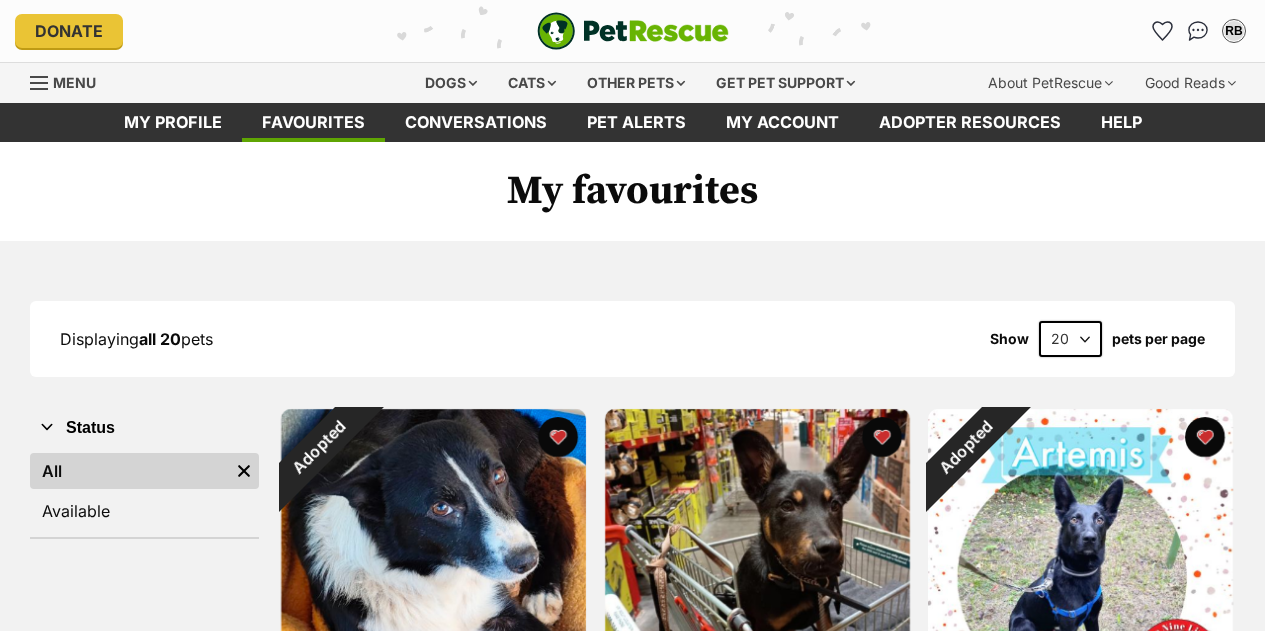 scroll, scrollTop: 0, scrollLeft: 0, axis: both 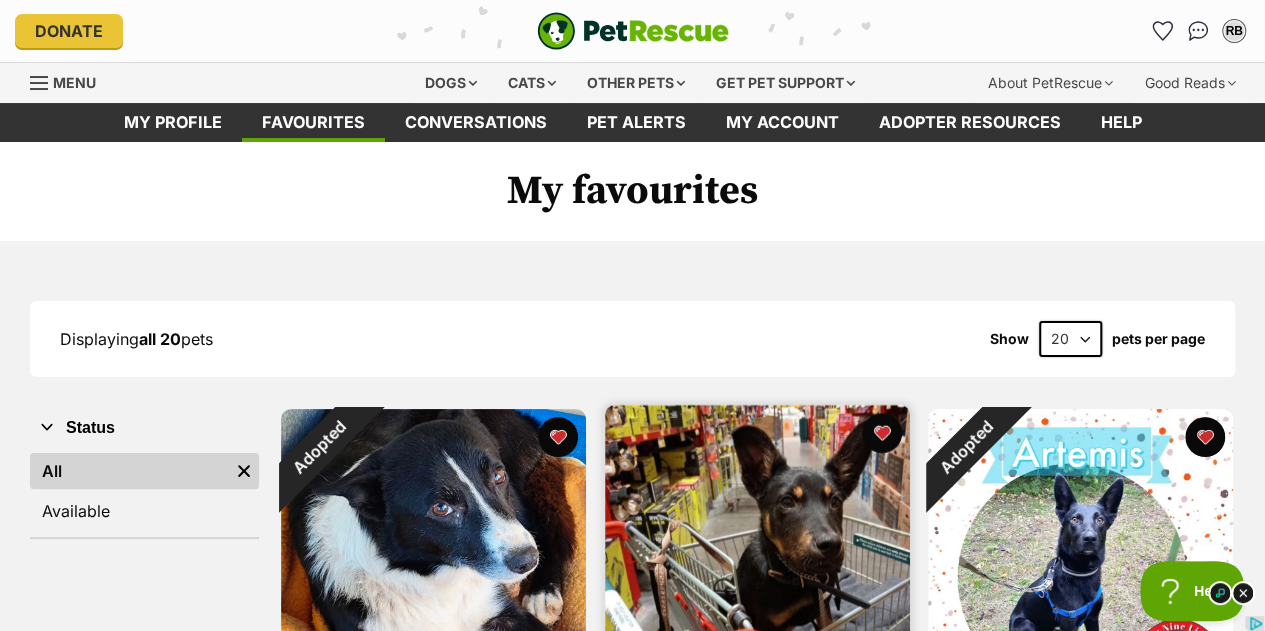 click at bounding box center (757, 557) 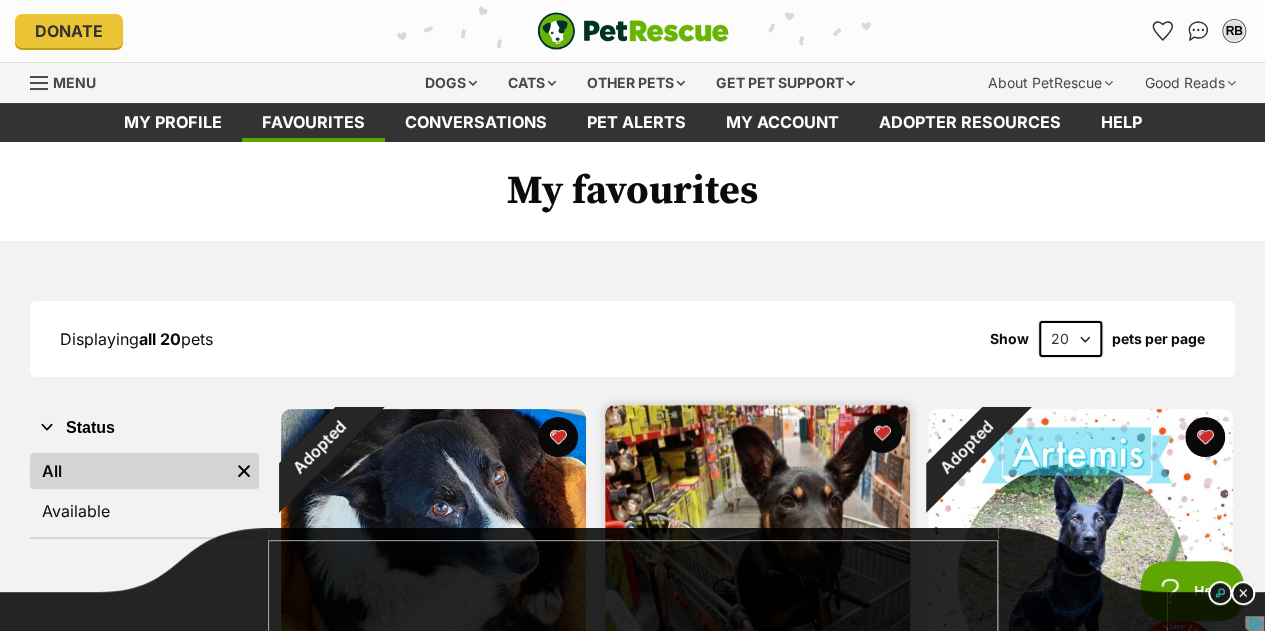scroll, scrollTop: 0, scrollLeft: 0, axis: both 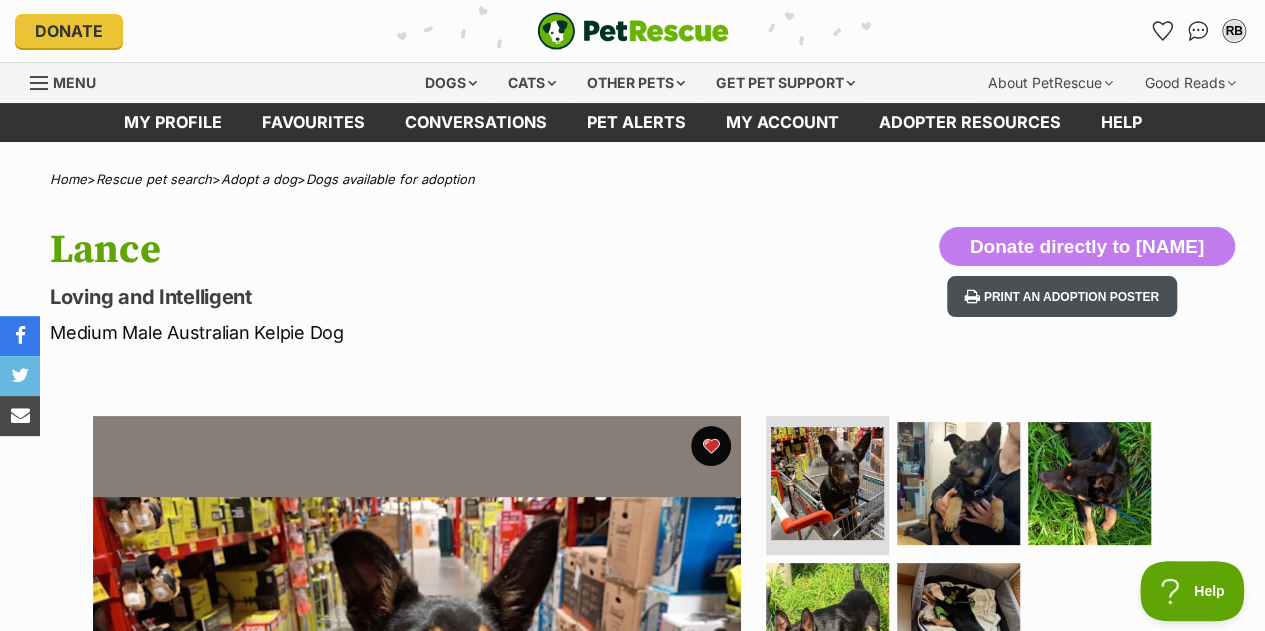 click on "Print an adoption poster" at bounding box center (1062, 296) 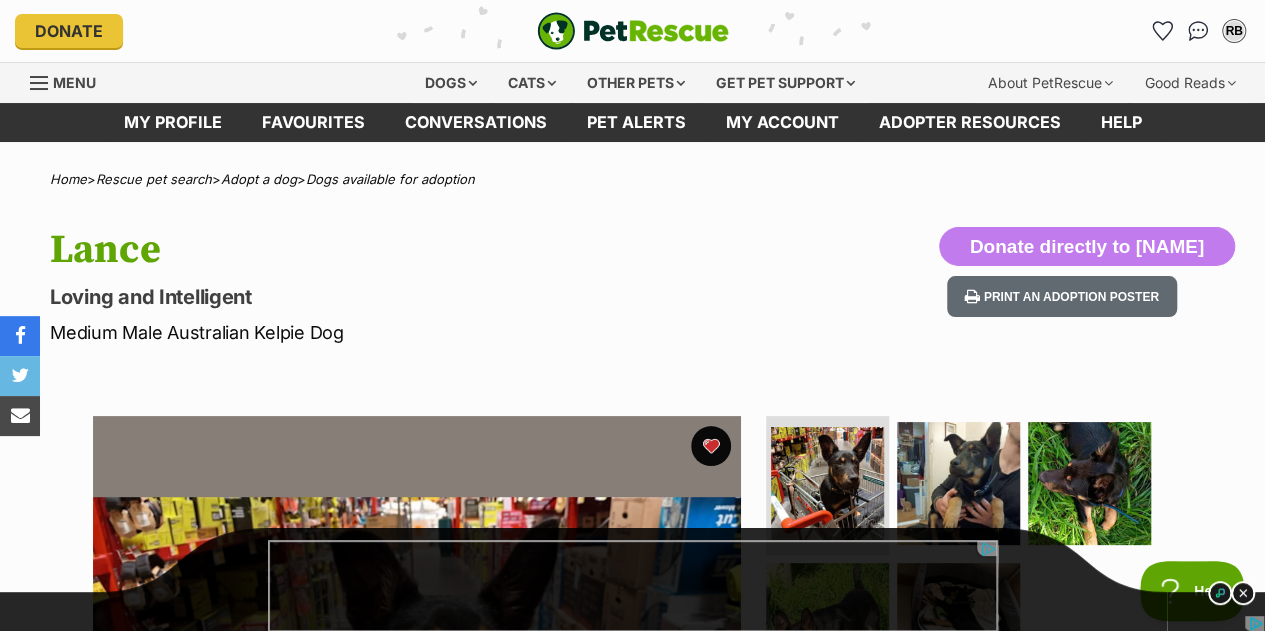 scroll, scrollTop: 0, scrollLeft: 0, axis: both 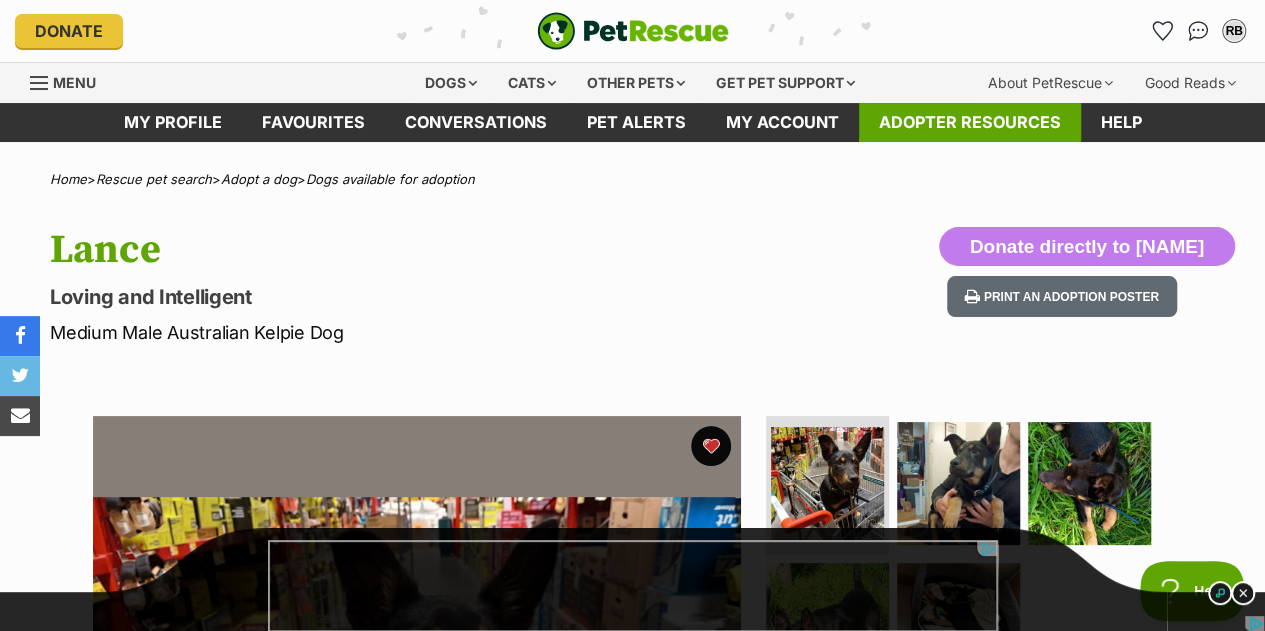 click on "Adopter resources" at bounding box center [970, 122] 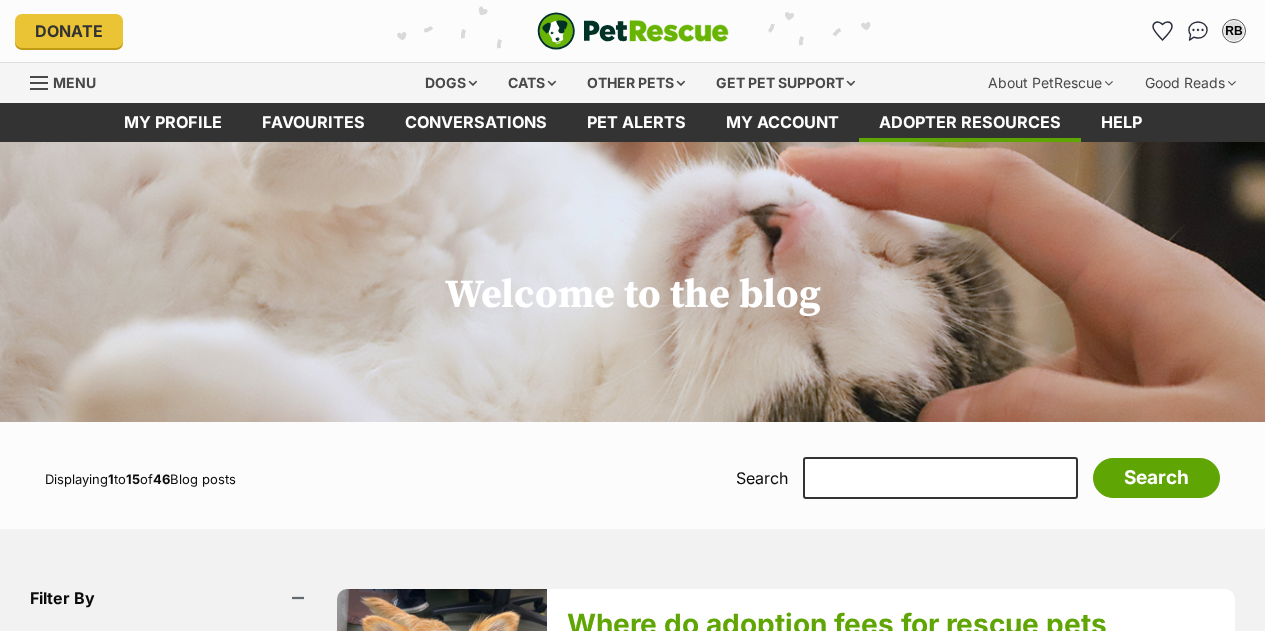 scroll, scrollTop: 0, scrollLeft: 0, axis: both 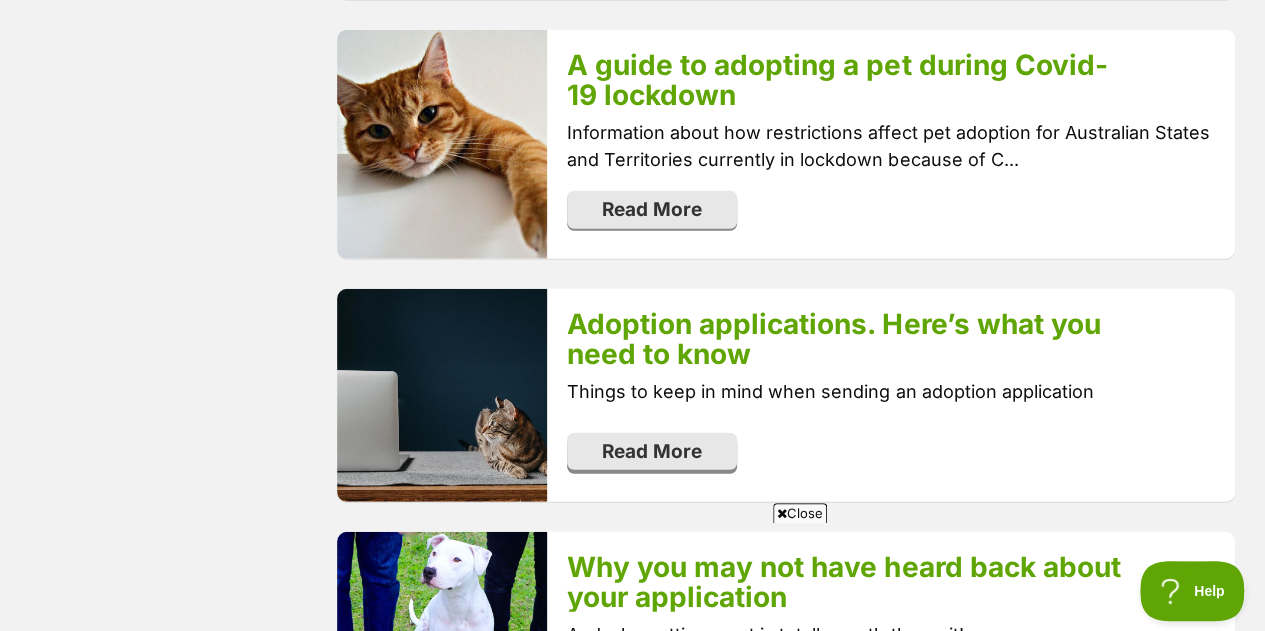 click on "Read More" at bounding box center (652, 452) 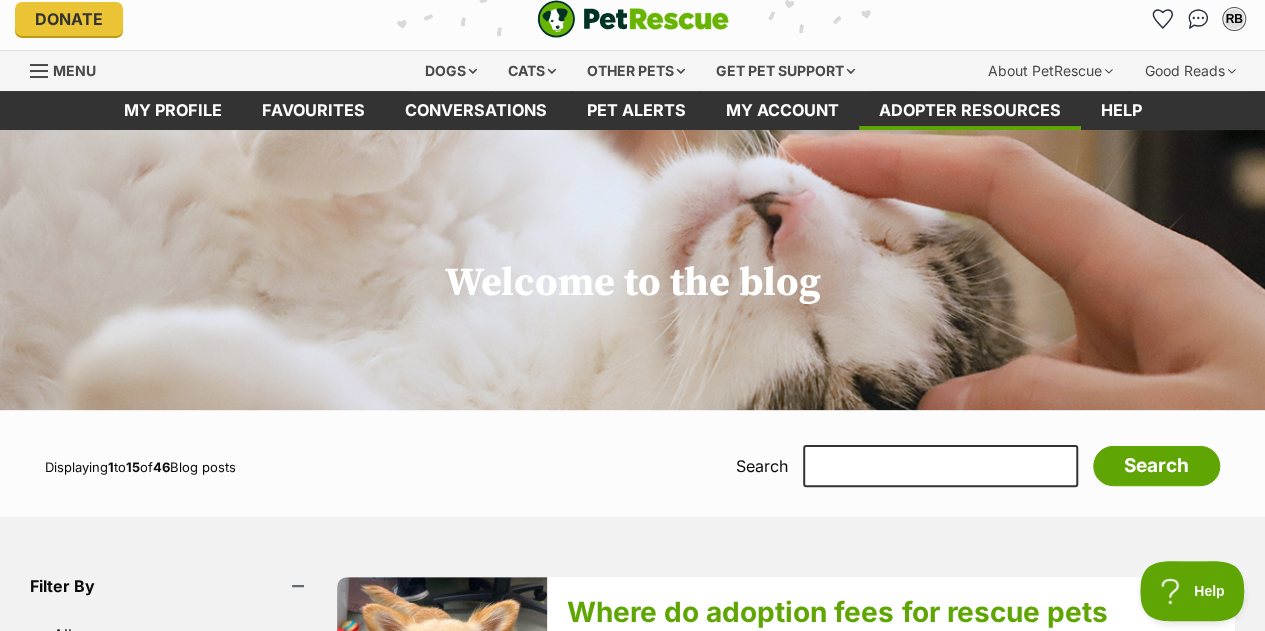 scroll, scrollTop: 0, scrollLeft: 0, axis: both 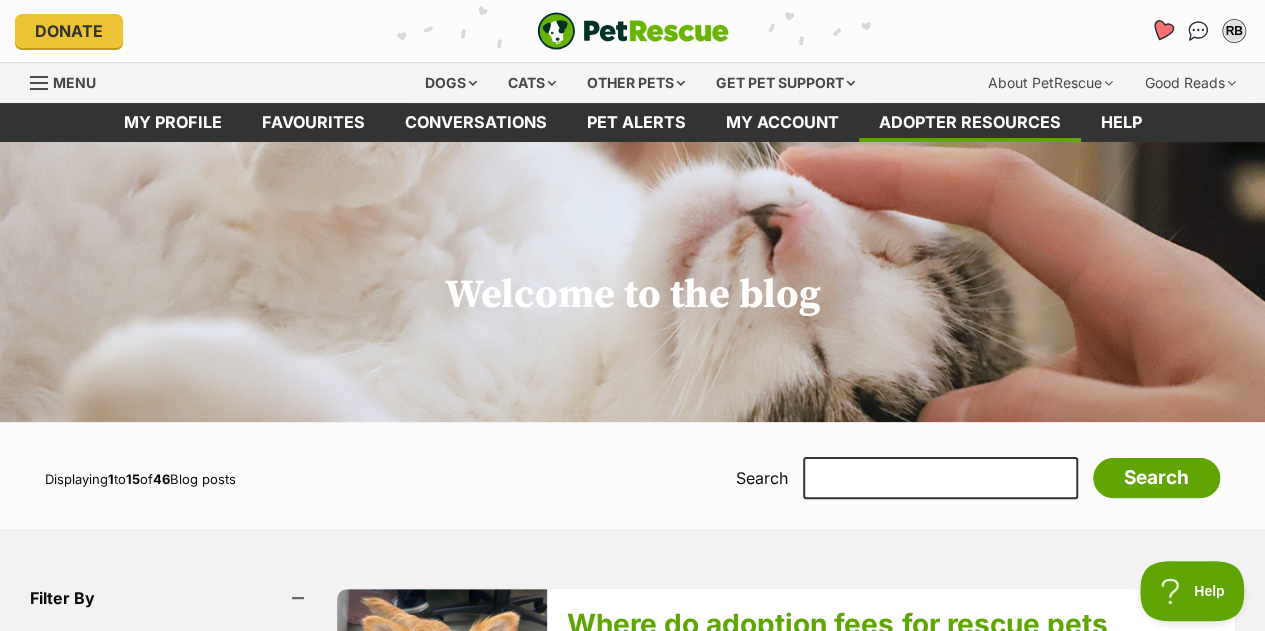 click 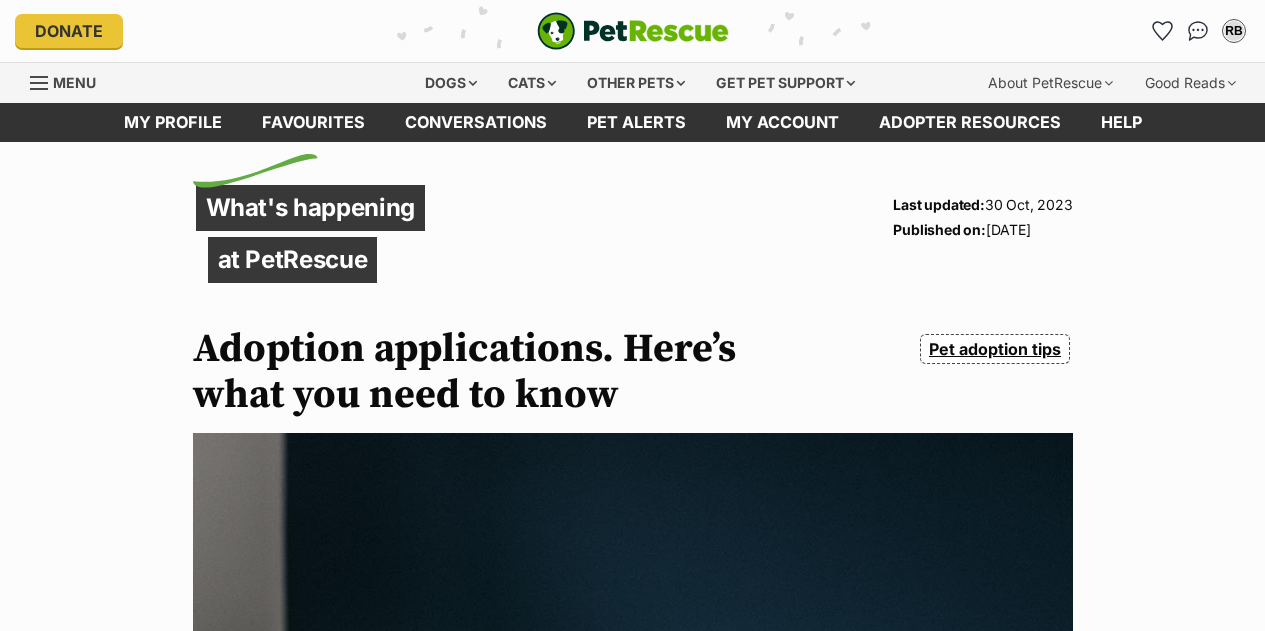 scroll, scrollTop: 0, scrollLeft: 0, axis: both 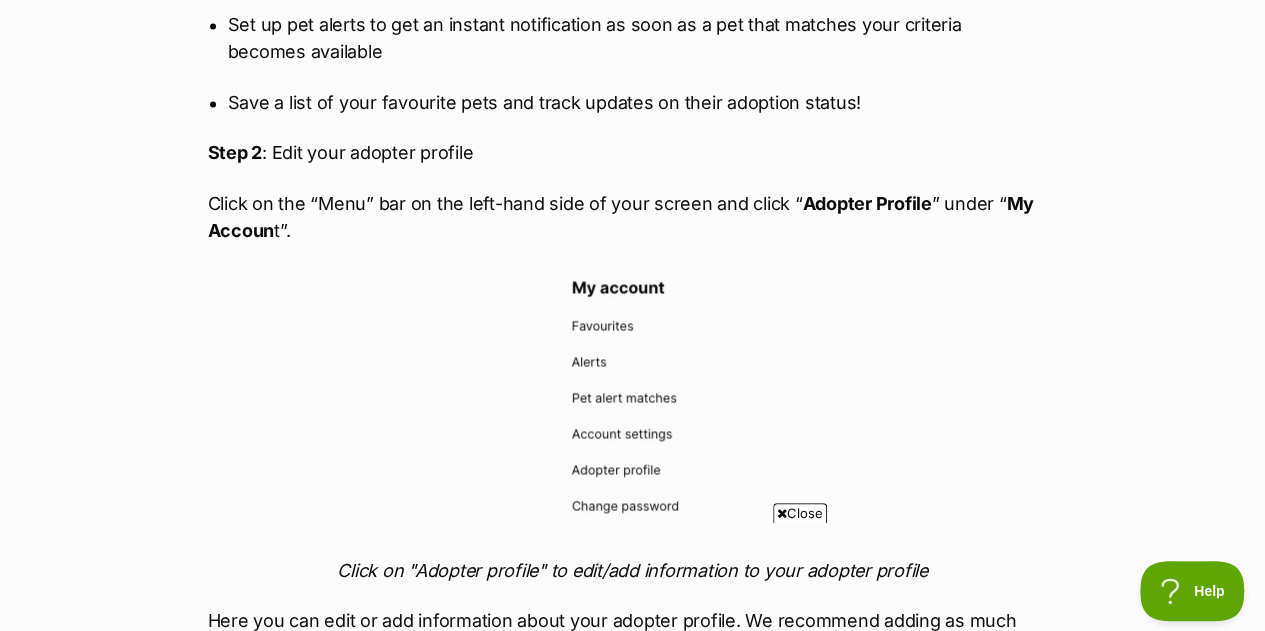 click at bounding box center [633, 399] 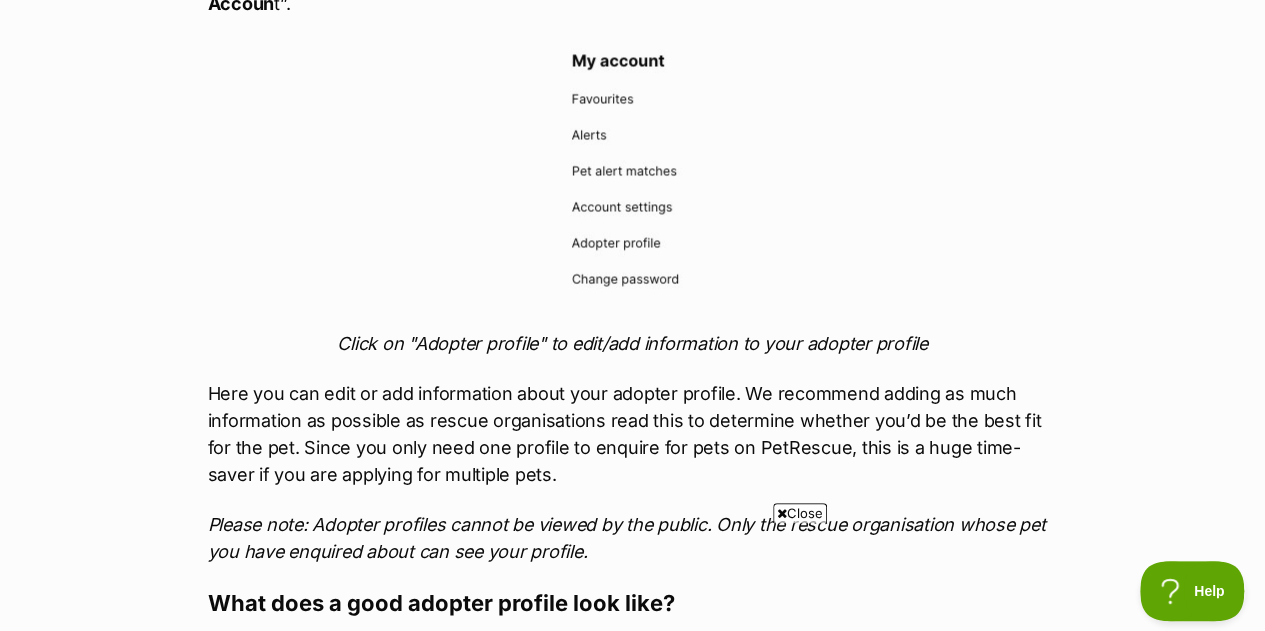 scroll, scrollTop: 1640, scrollLeft: 0, axis: vertical 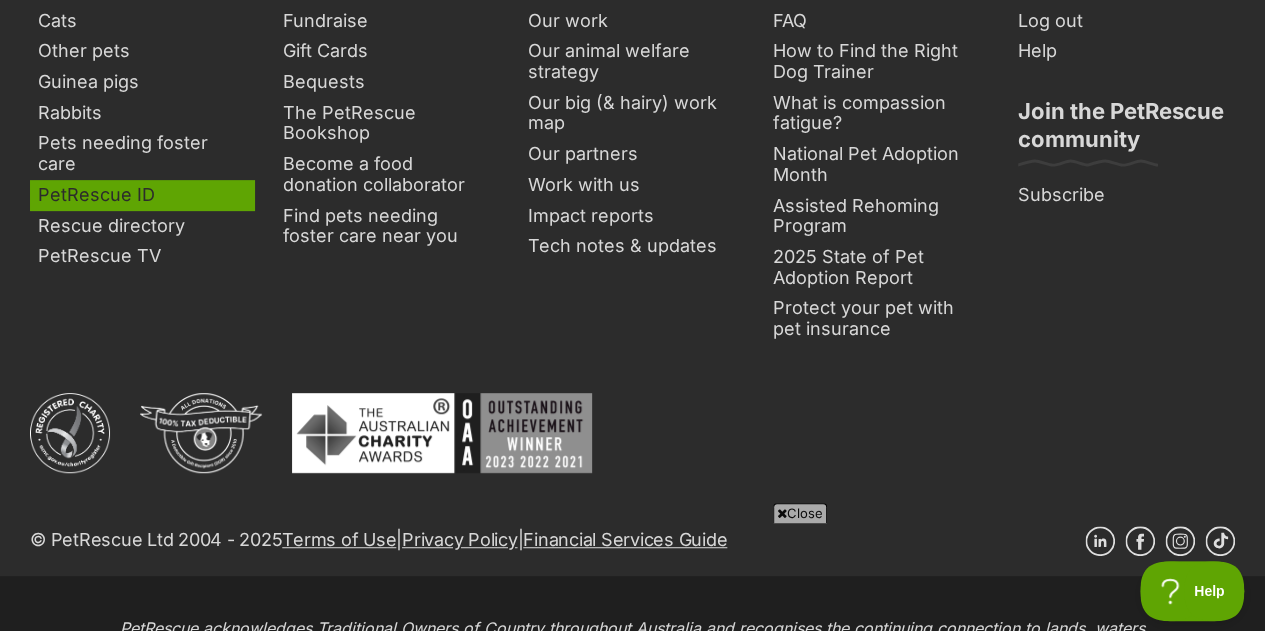 click on "PetRescue ID" at bounding box center [142, 195] 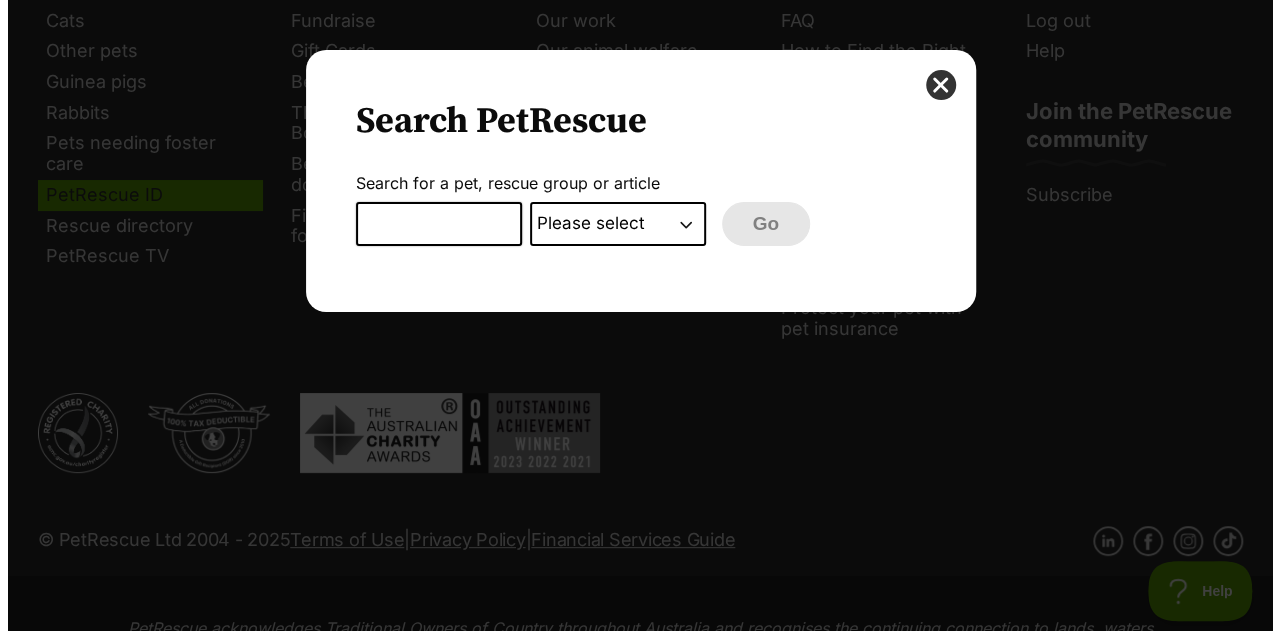 scroll, scrollTop: 0, scrollLeft: 0, axis: both 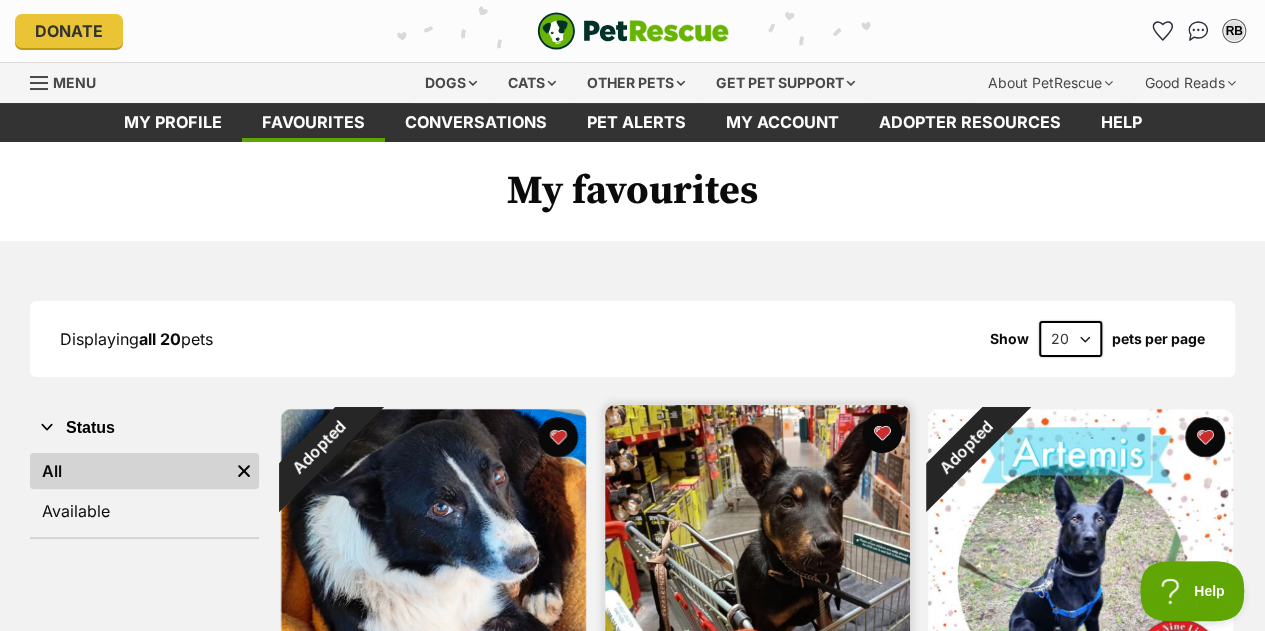 click at bounding box center (757, 557) 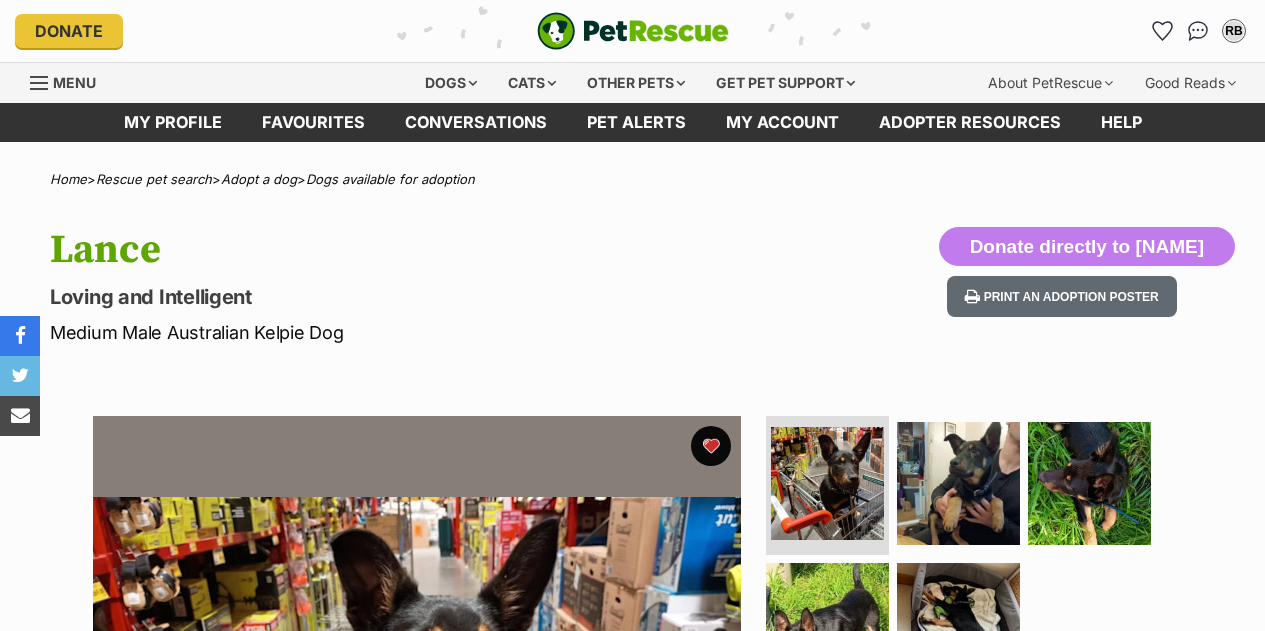 scroll, scrollTop: 0, scrollLeft: 0, axis: both 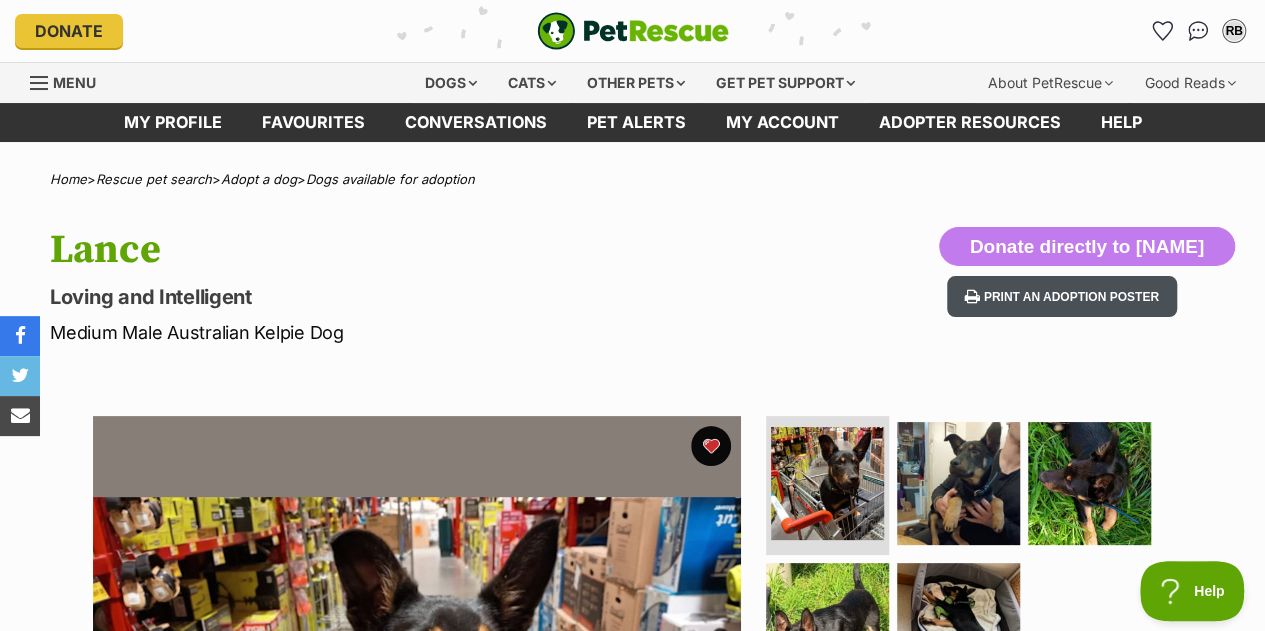 click on "Print an adoption poster" at bounding box center (1062, 296) 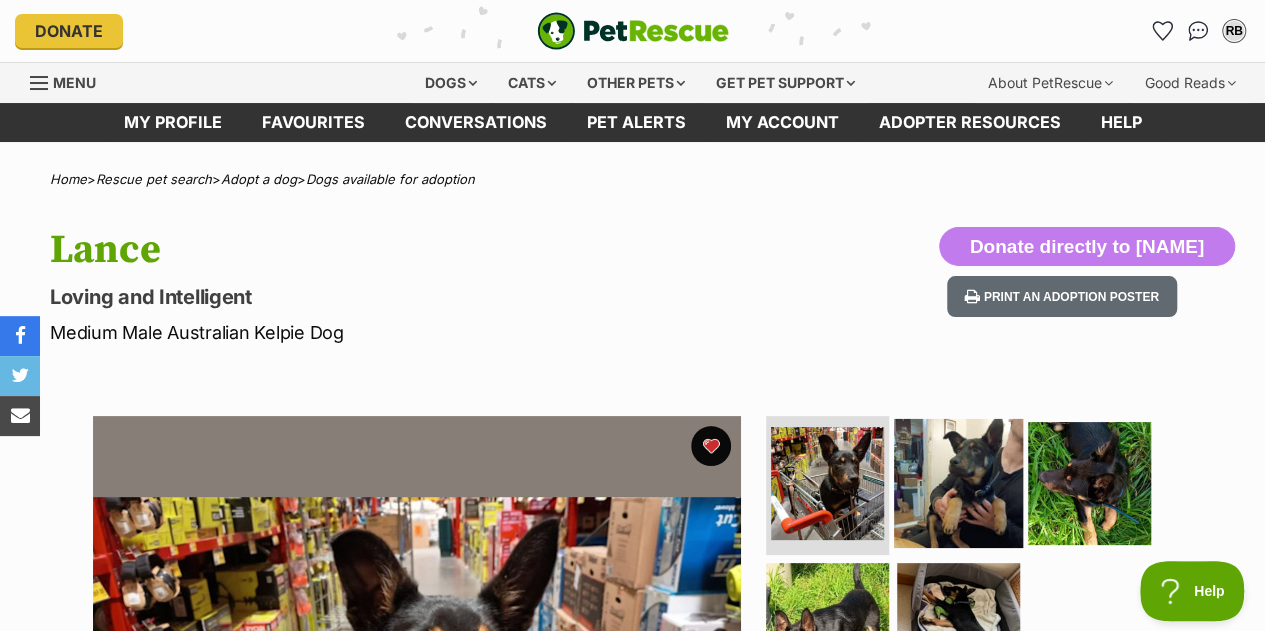 click at bounding box center [958, 482] 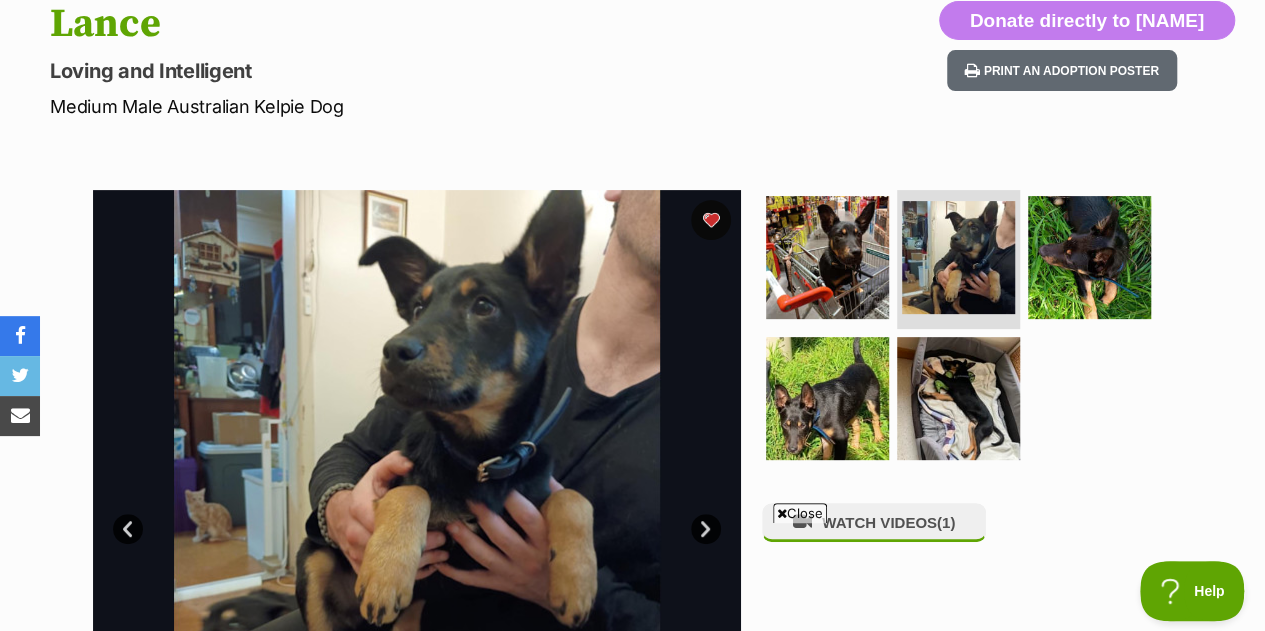 scroll, scrollTop: 306, scrollLeft: 0, axis: vertical 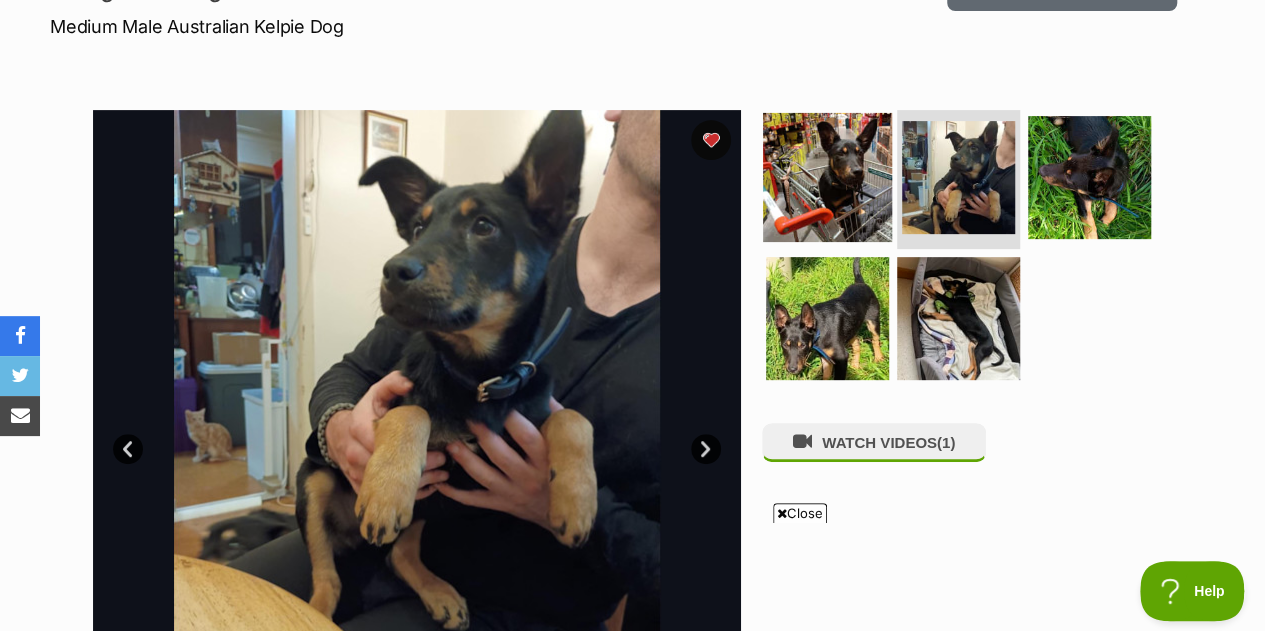 click at bounding box center (827, 176) 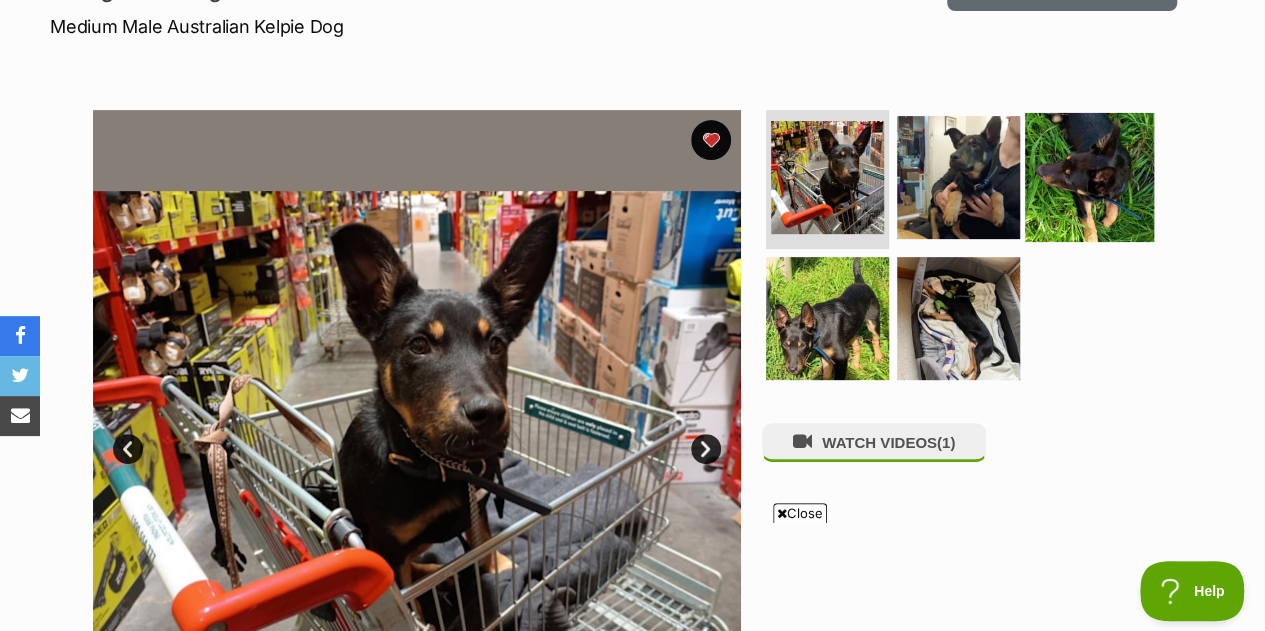 click at bounding box center (1089, 176) 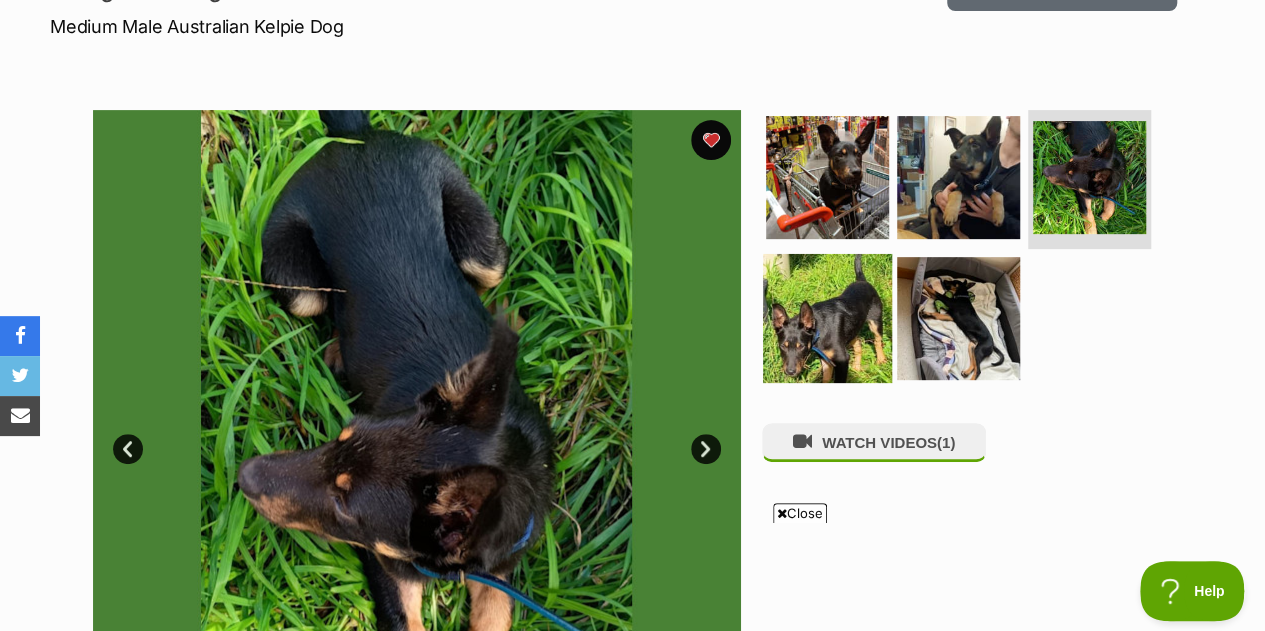 click at bounding box center (827, 318) 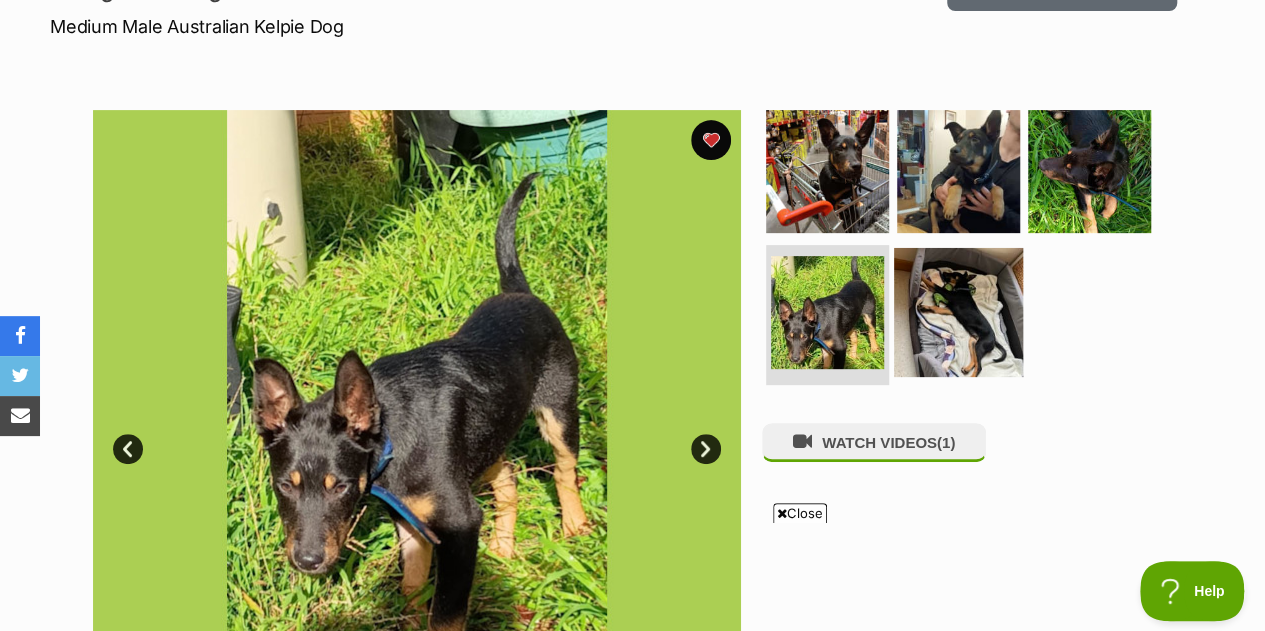 click at bounding box center (958, 312) 